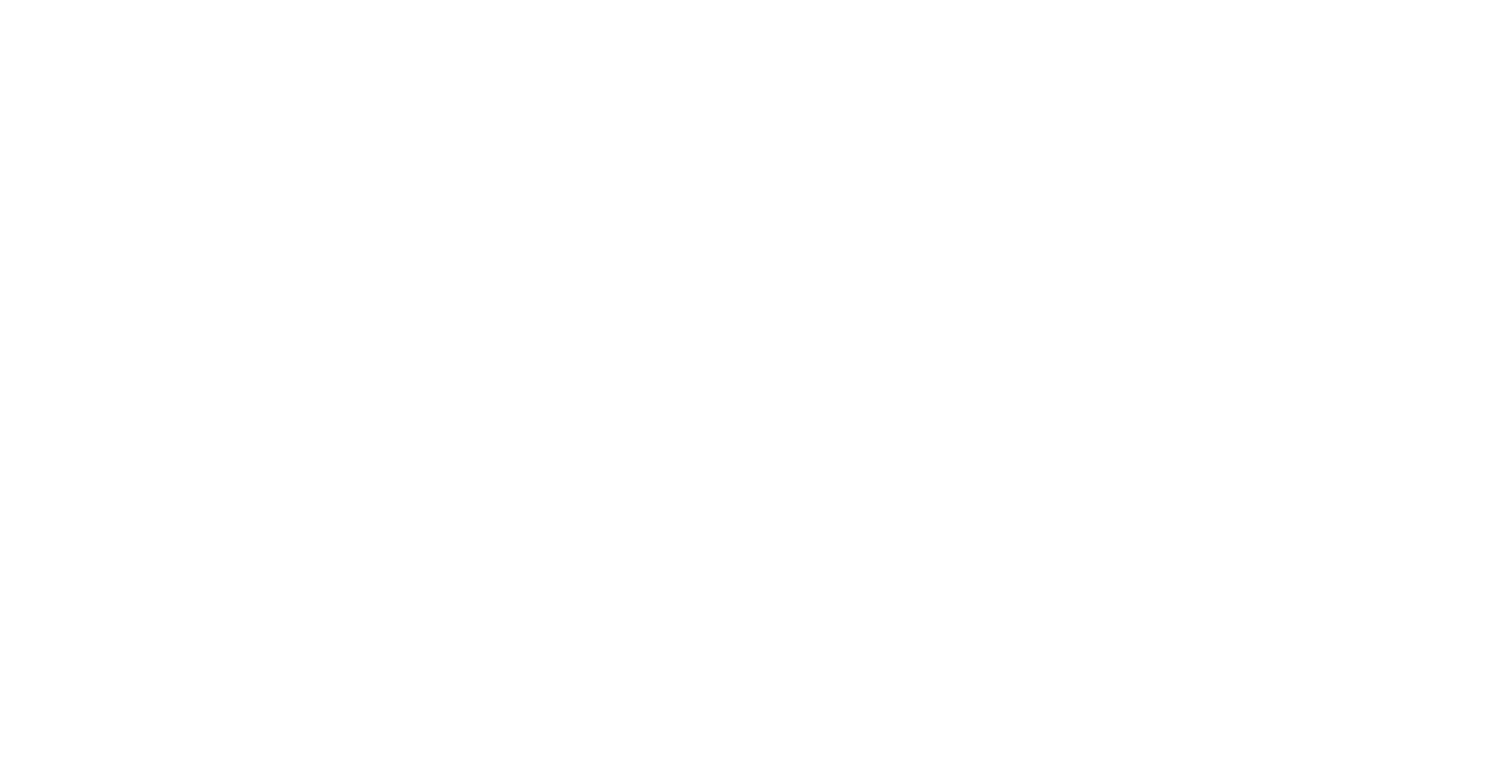 scroll, scrollTop: 0, scrollLeft: 0, axis: both 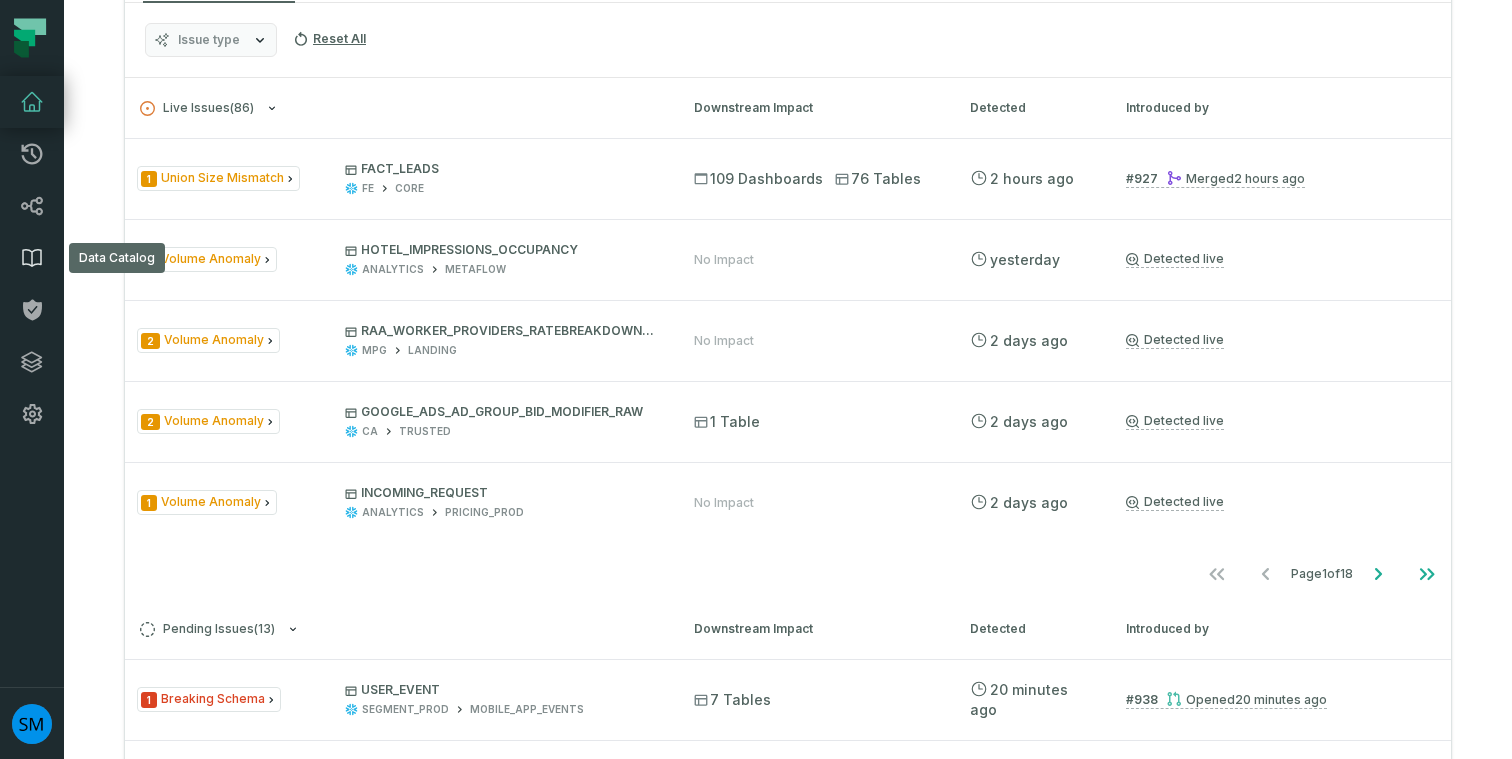 click 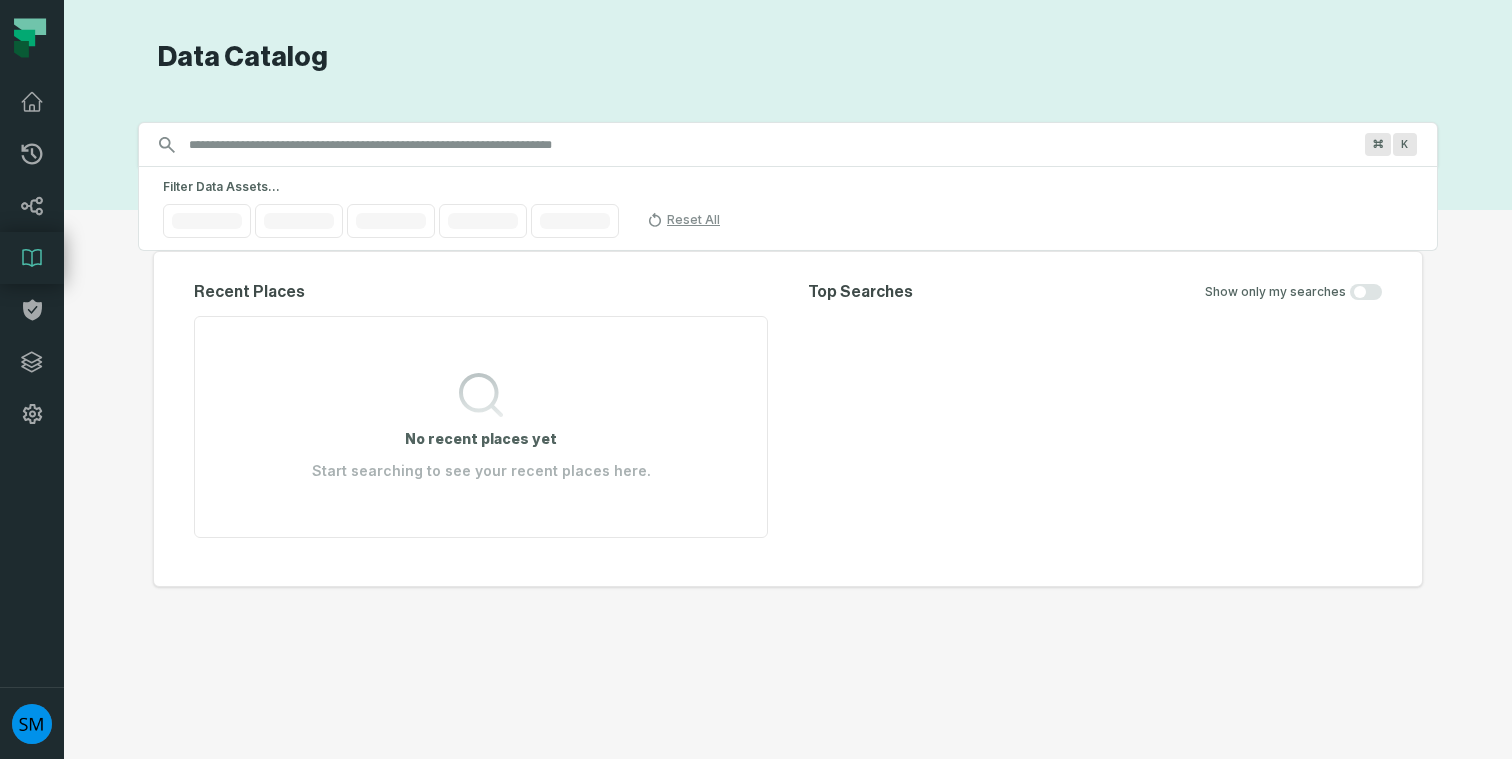 scroll, scrollTop: 0, scrollLeft: 0, axis: both 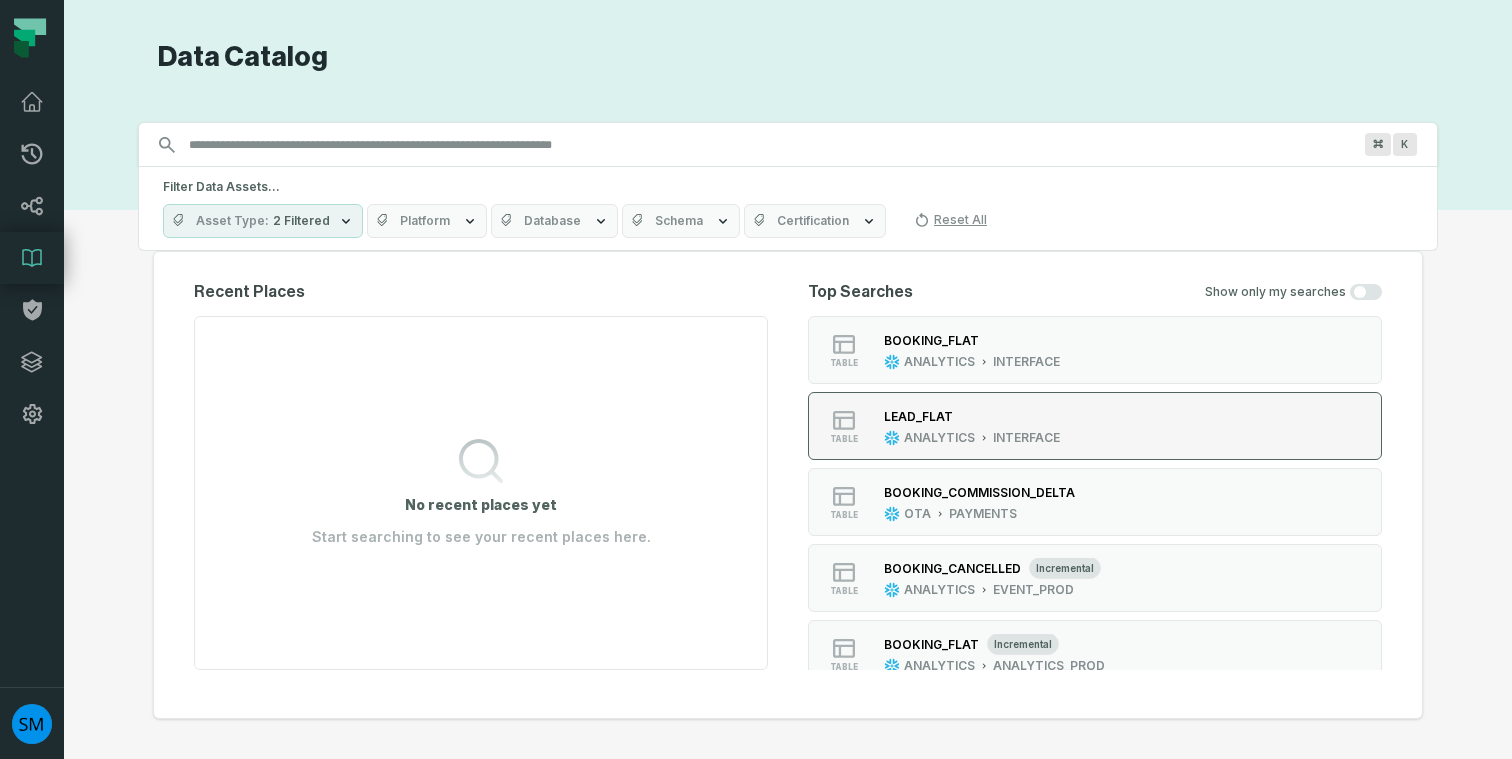 click on "LEAD_FLAT" at bounding box center (918, 416) 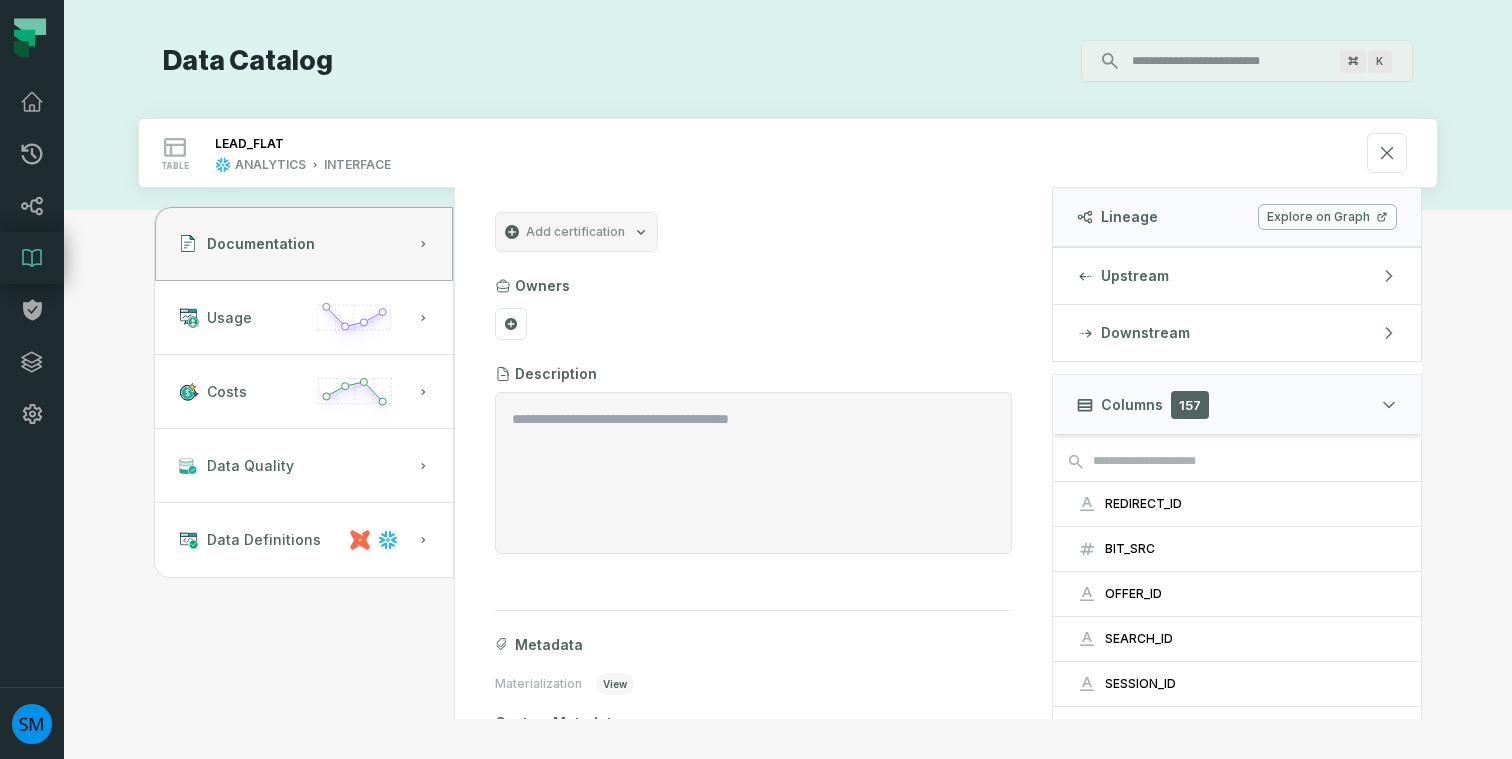 scroll, scrollTop: 86, scrollLeft: 0, axis: vertical 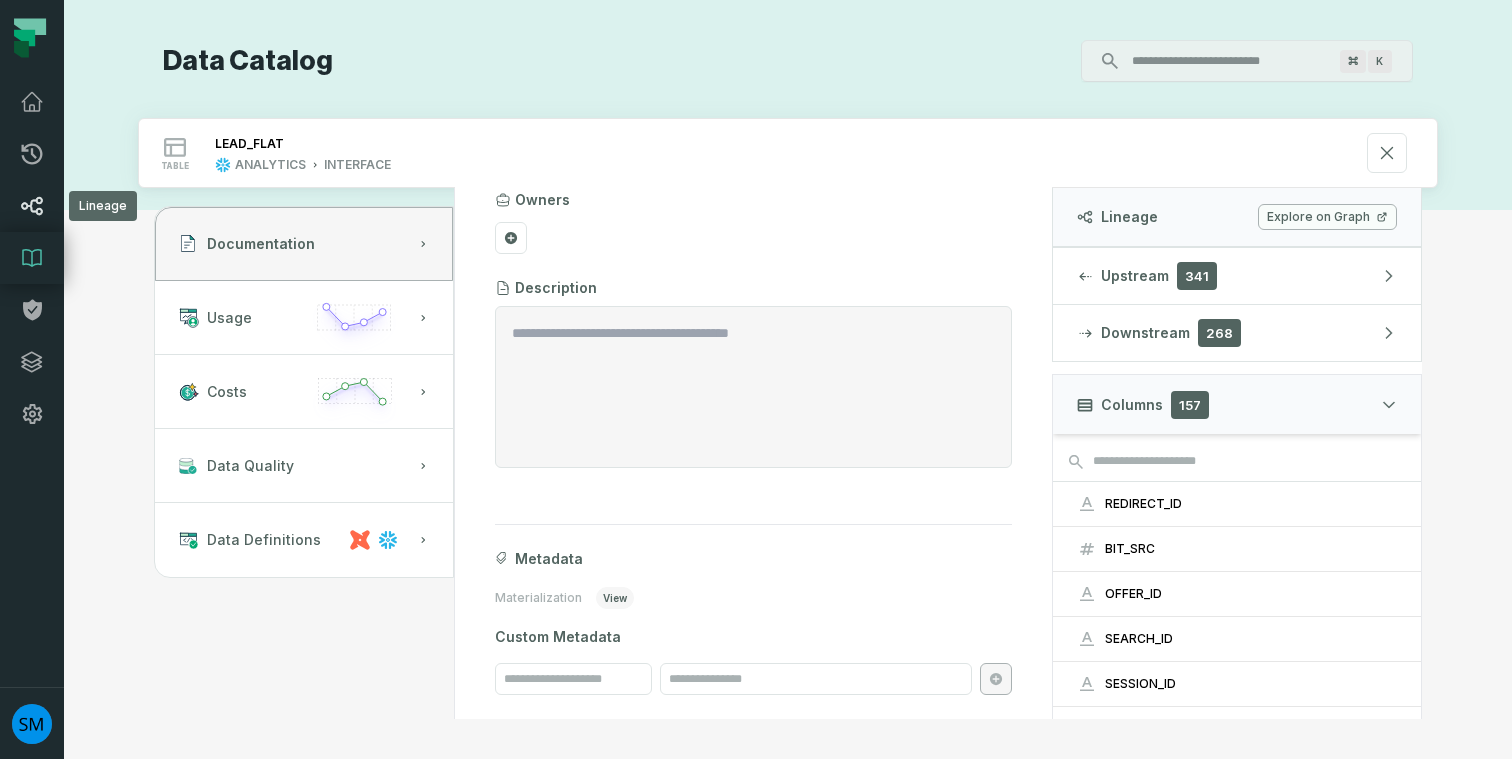 click 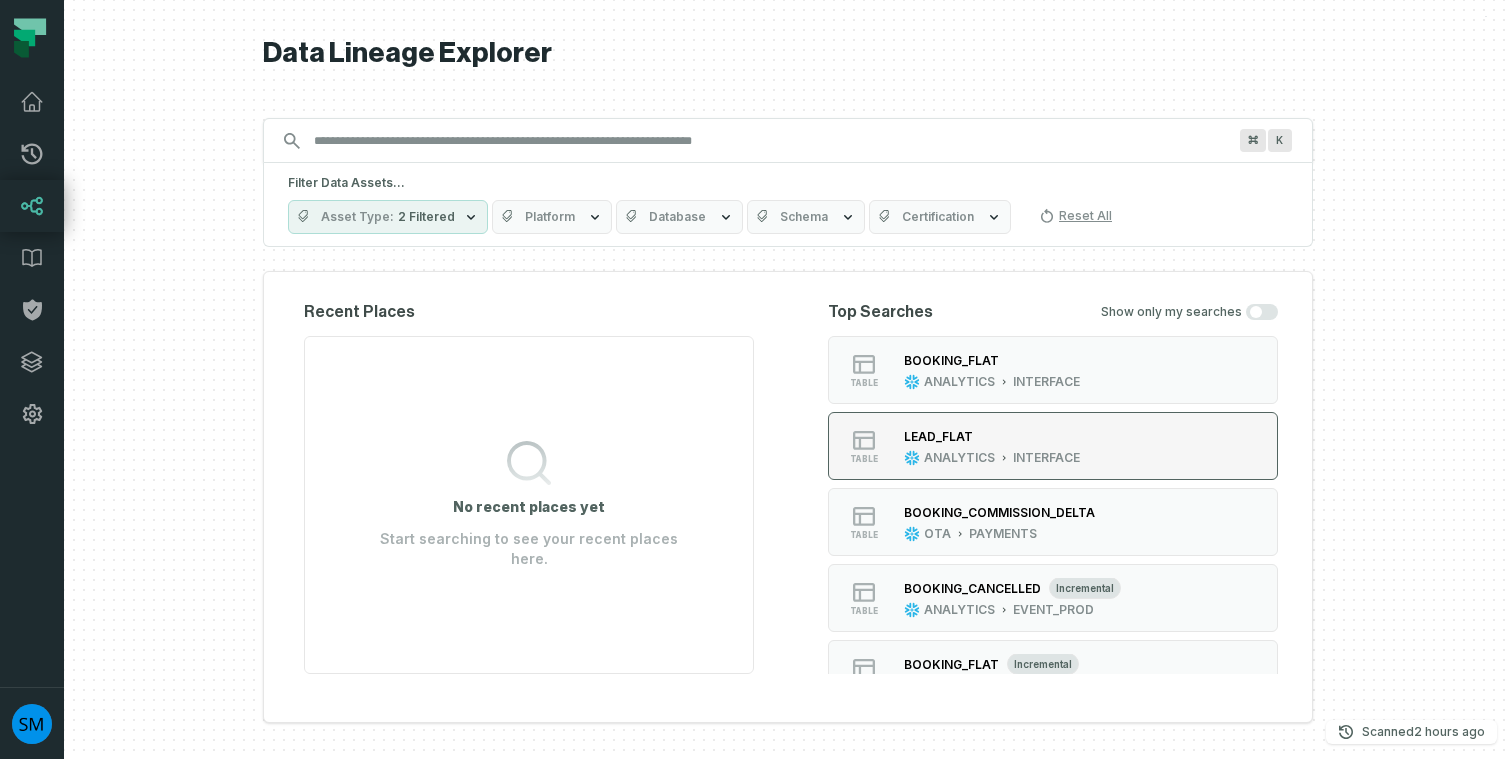 click on "LEAD_FLAT" at bounding box center [938, 436] 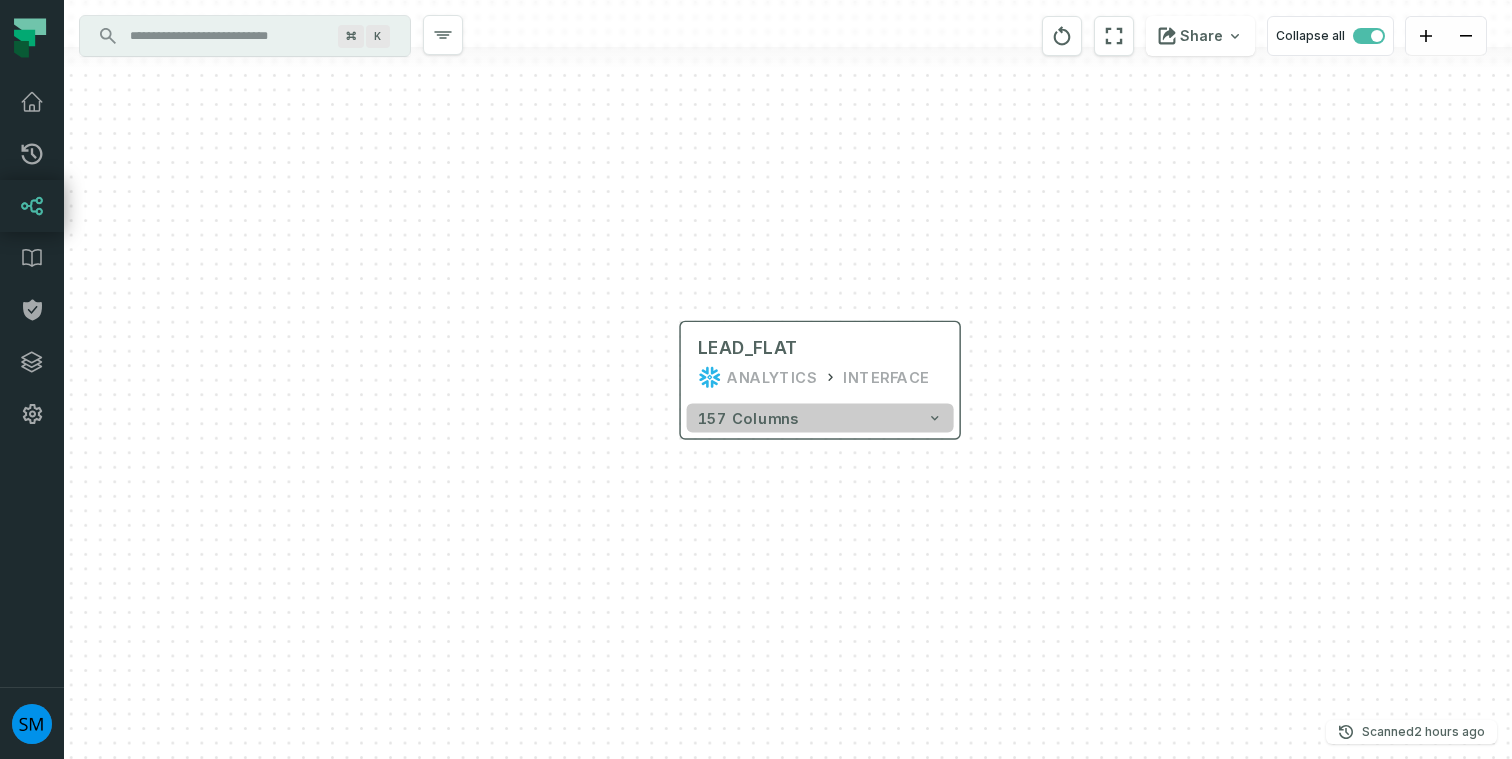 click on "157 columns" at bounding box center (820, 417) 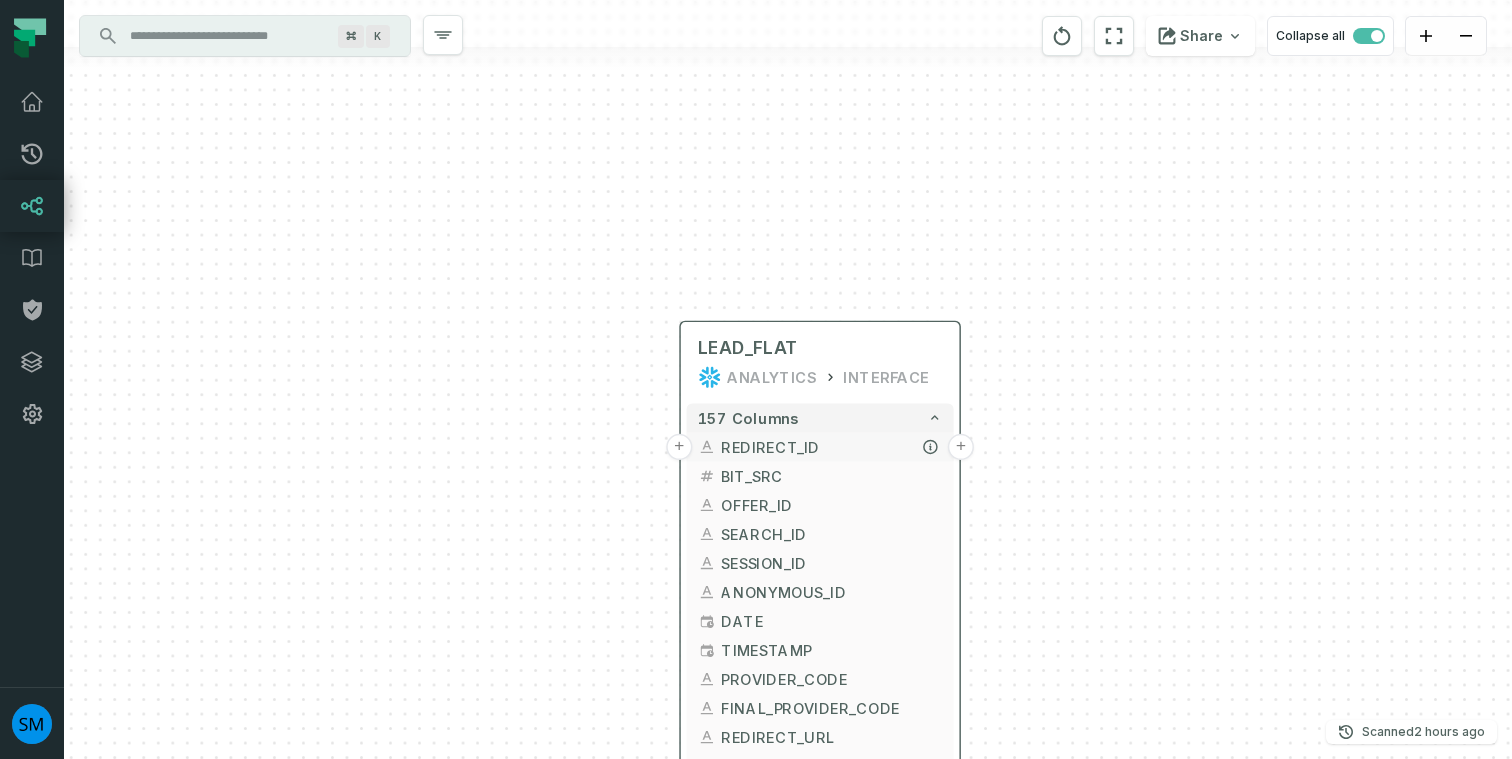 click on "REDIRECT_ID" at bounding box center (831, 447) 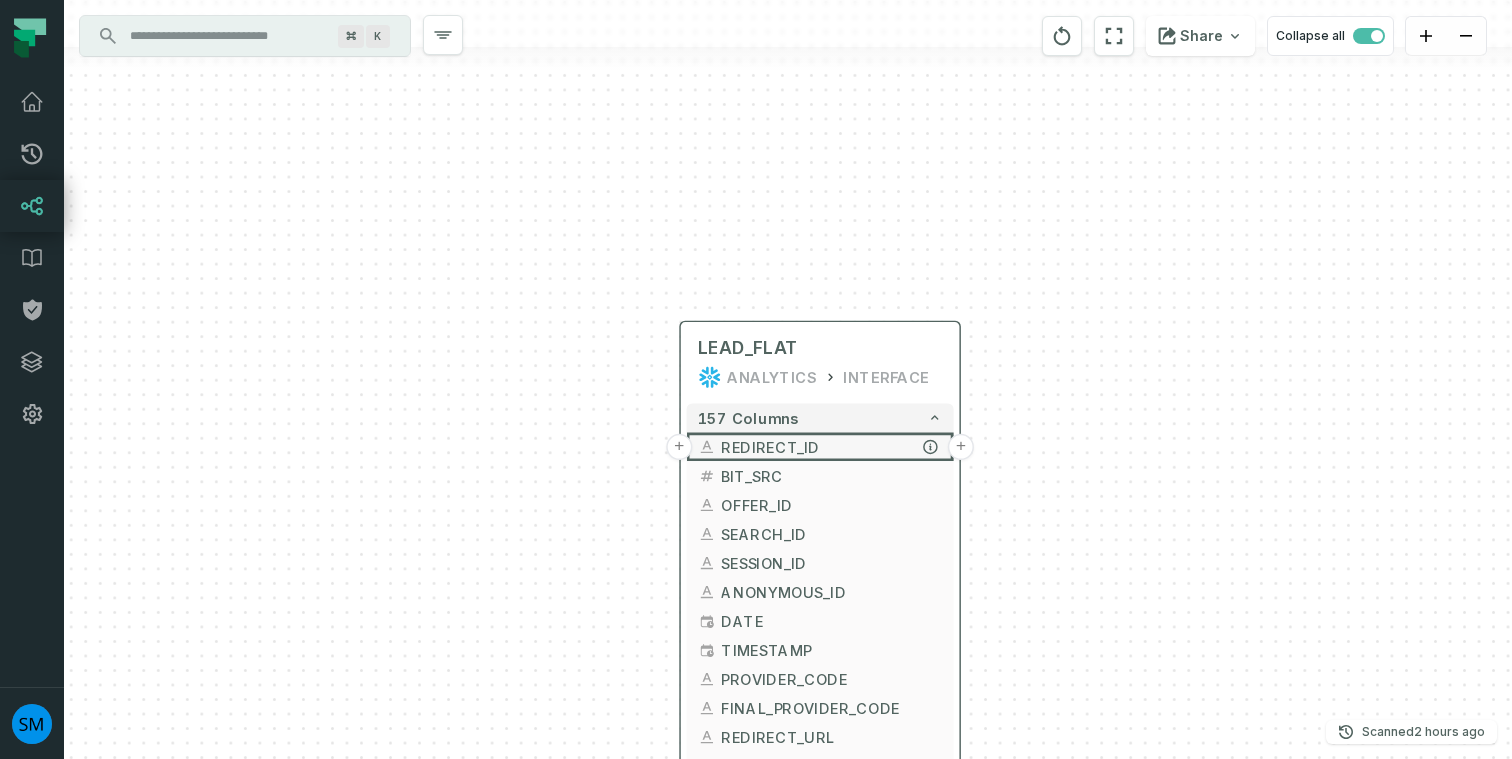 click on "+" at bounding box center (961, 447) 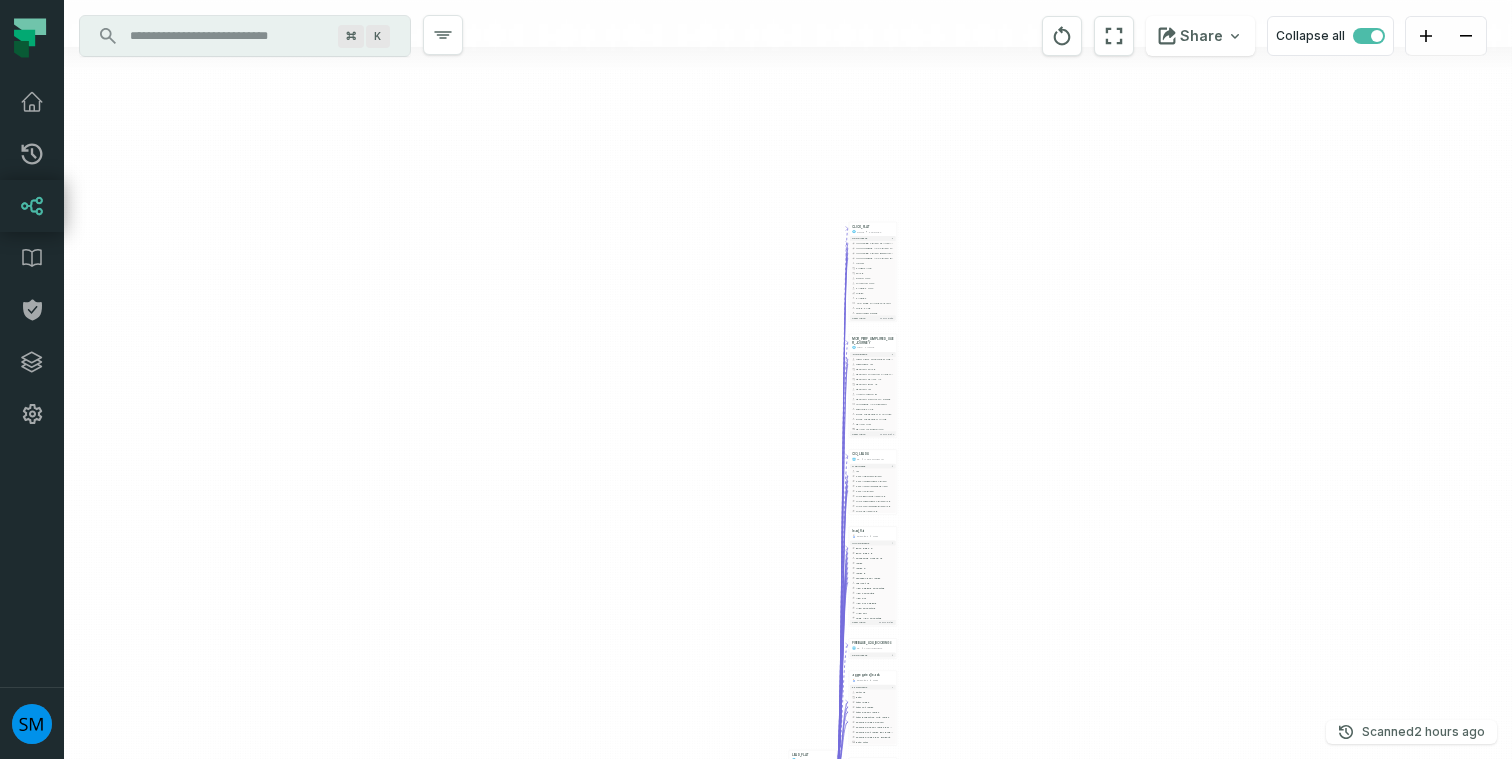 click on "+ CLICK_FLAT   CORE TRACKER + 92 columns + NUM_WEB_LEADS_STANDARD_ATTRIBUTION + + NUM_MOBILE_APP_LEADS_STANDARD_ATTRIBUTION + + NUM_WEB_LEADS_BIDDING_ATTRIBUTION + + NUM_MOBILE_APP_LEADS_BIDDING_ATTRIBUTION + + VCLID + + TIMESTAMP + + DATE + + CLICK_URL + + LANDING_URL + + TARGET_URL + + LABEL + + TARGET + + HAS_FREE_CANCELLATION + + RATE_TYPE + + PROVIDER_CODE + Show more Showing  15 / 92 + MOR_PERF_SIMPLIFIED_USER_JOURNEY   MKP CORE + 43 columns + MOR_PERF_SIMPLIFIED_USER_JOURNEY_SK + - REDIRECT_ID + + SESSION_DATE + + SESSION_LANDING_PAGE_URL + + SESSION_START_AT + + SESSION_END_AT + + SESSION_ID + + ANONYMOUS_ID + + SESSION_COUNTRY_CODE + + IS_MOBILE_APP_SESSION + + DEVICE_TYPE + + FIRST_REFERRER_CHANNEL + + FIRST_REFERRER_NAME + + SEARCH_ID + + SEARCH_TIMESTAMP + Show more Showing  15 / 43 + CIO_LEADS   FE CUSTOMER_IO 9 columns + ID + TOTALBOVIOLEADS + TOTALREDIRECTLEADS + TOTALROADSIDELEADS - TOTALLEADS + LASTBOVIOLEADDATE + LASTREDIRECTLEADDATE + LASTROADSIDELEADDATE + LASTLEADDATE + lead_flat   view +" at bounding box center (788, 379) 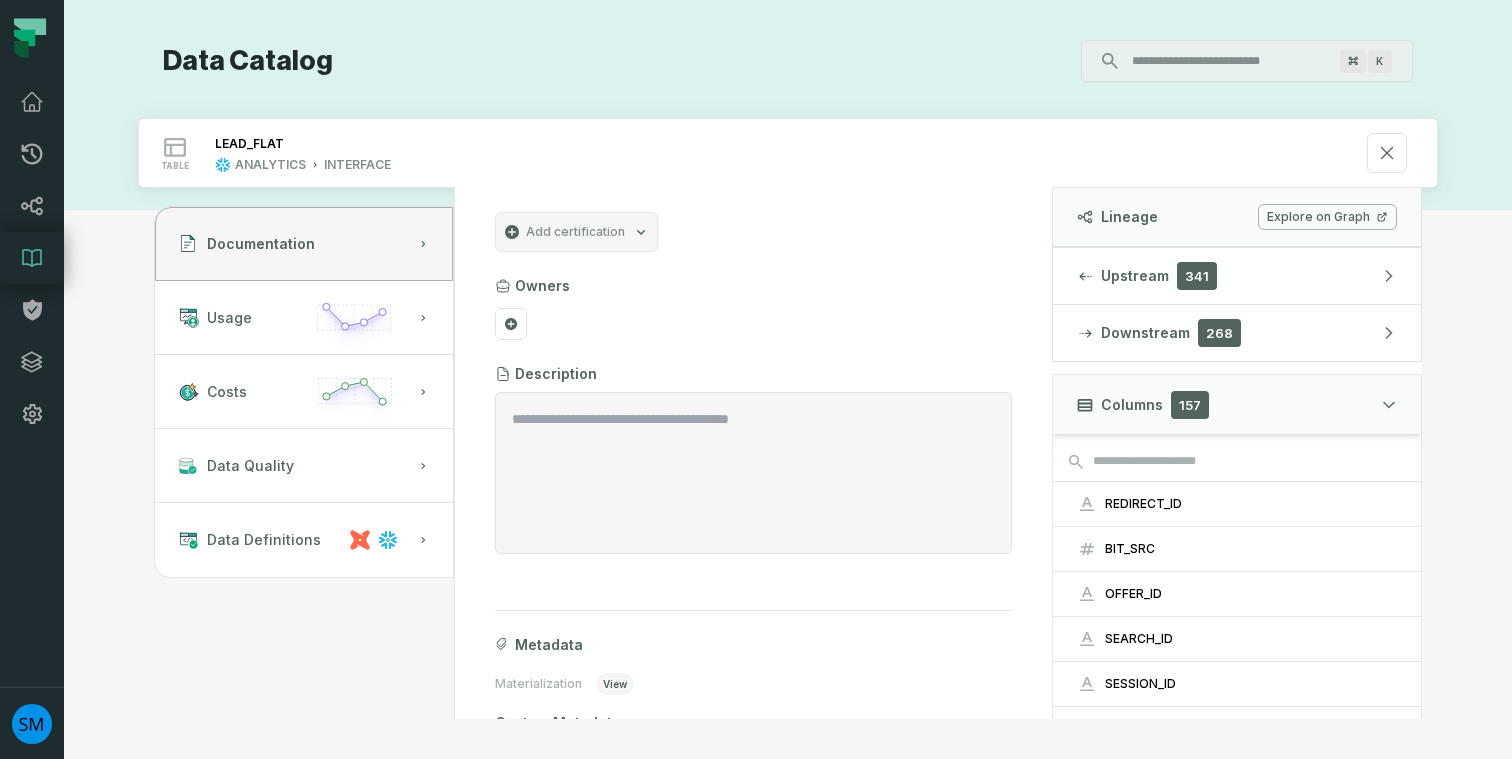 click on "Explore on Graph" at bounding box center (1327, 217) 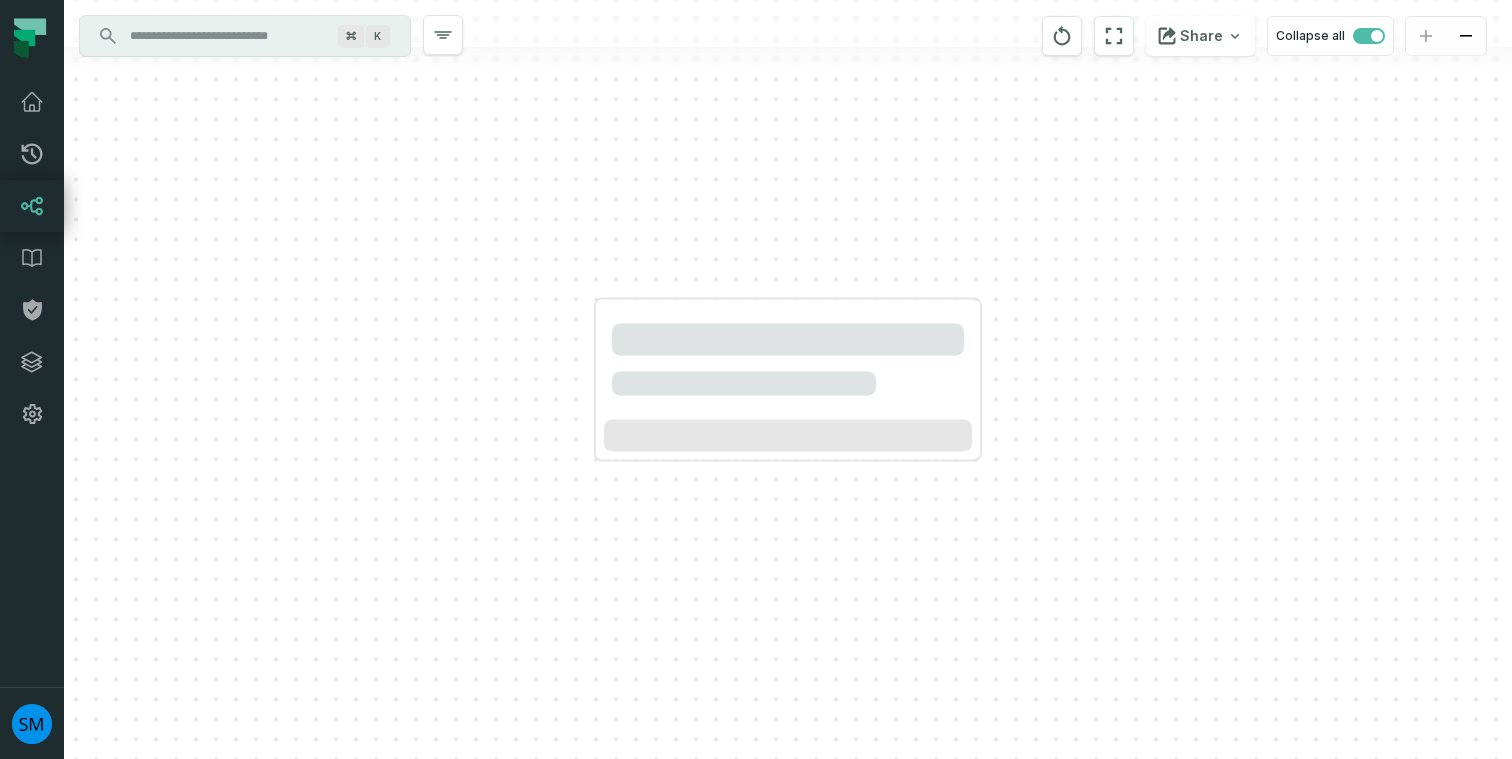 scroll, scrollTop: 0, scrollLeft: 0, axis: both 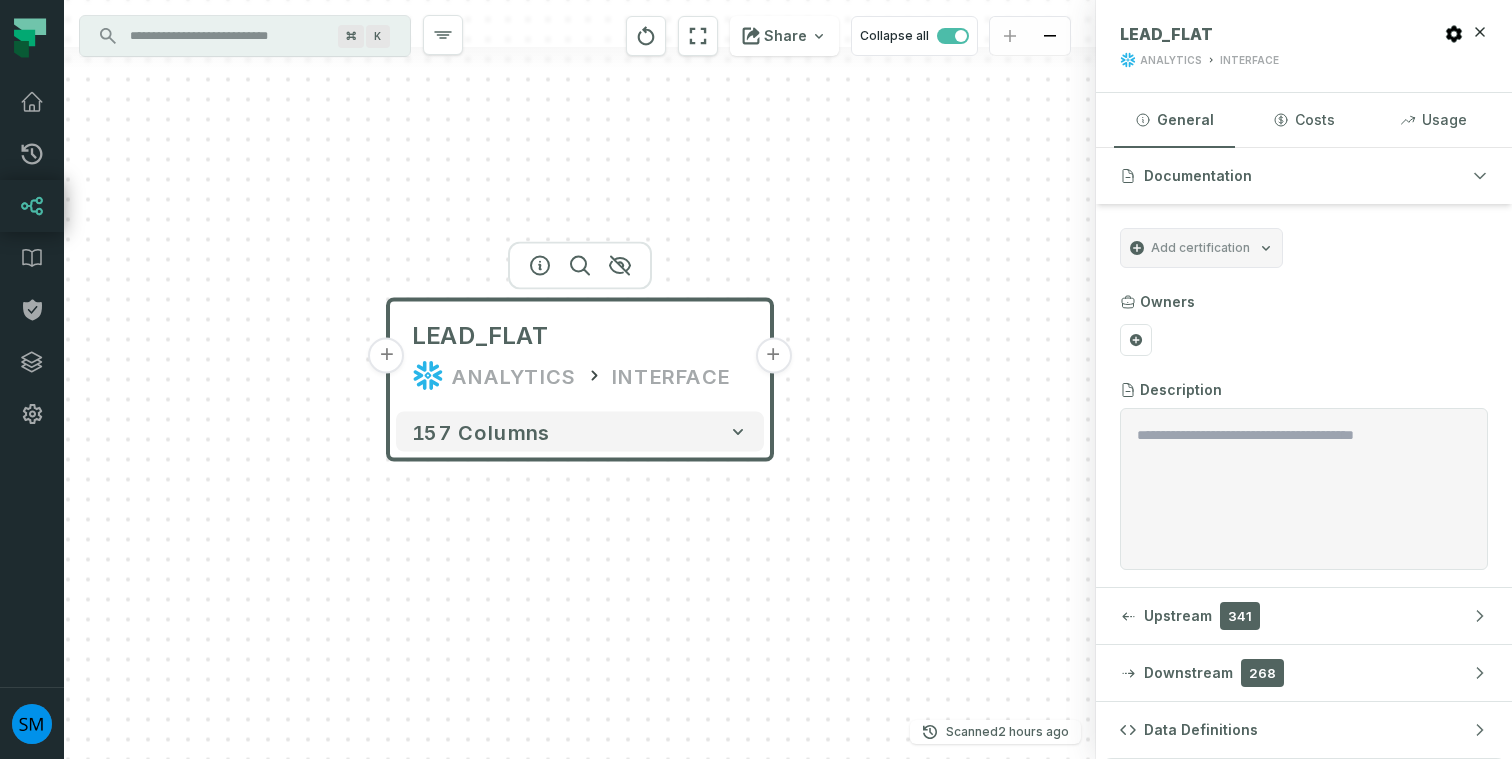 click on "+" at bounding box center (773, 356) 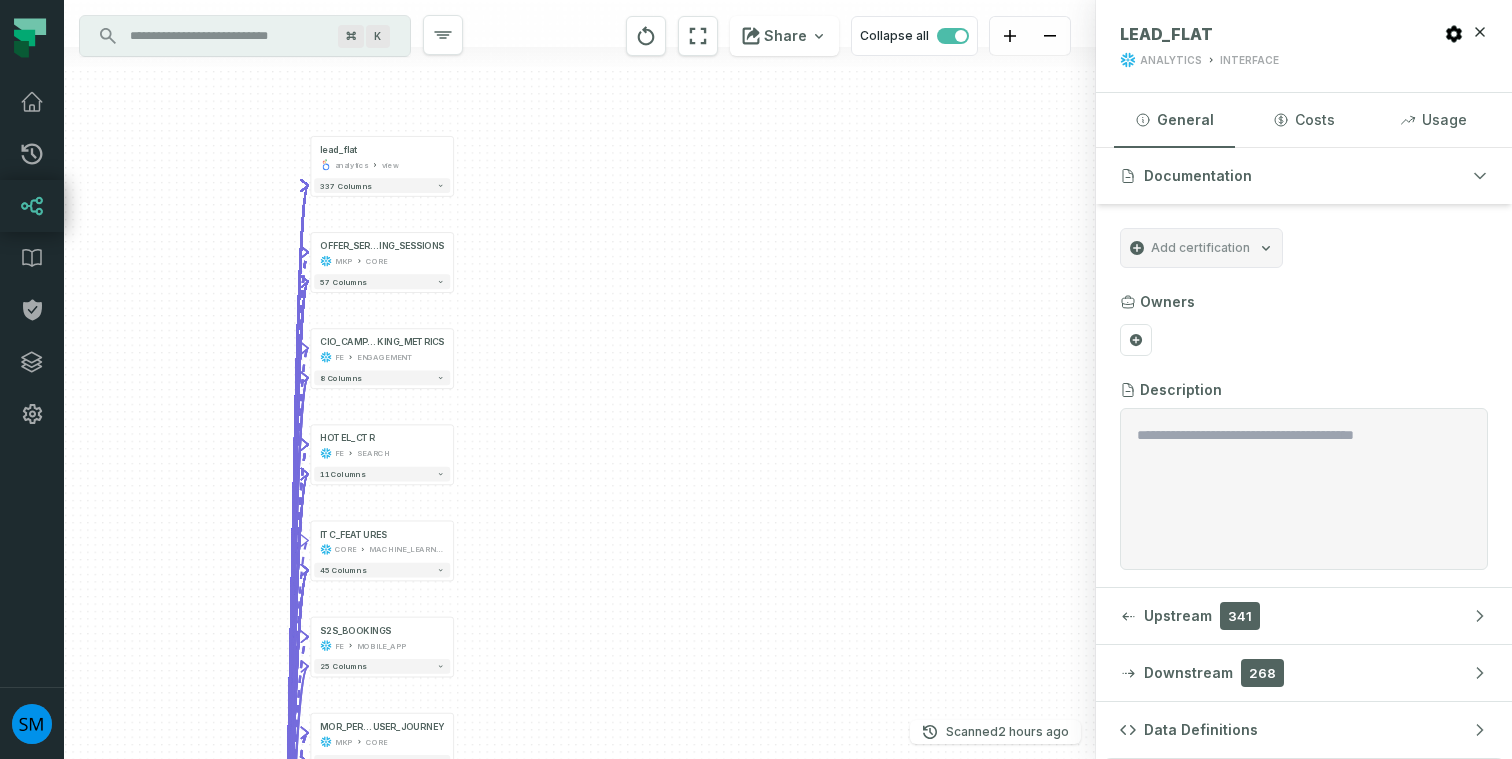 drag, startPoint x: 754, startPoint y: 346, endPoint x: 728, endPoint y: 819, distance: 473.71405 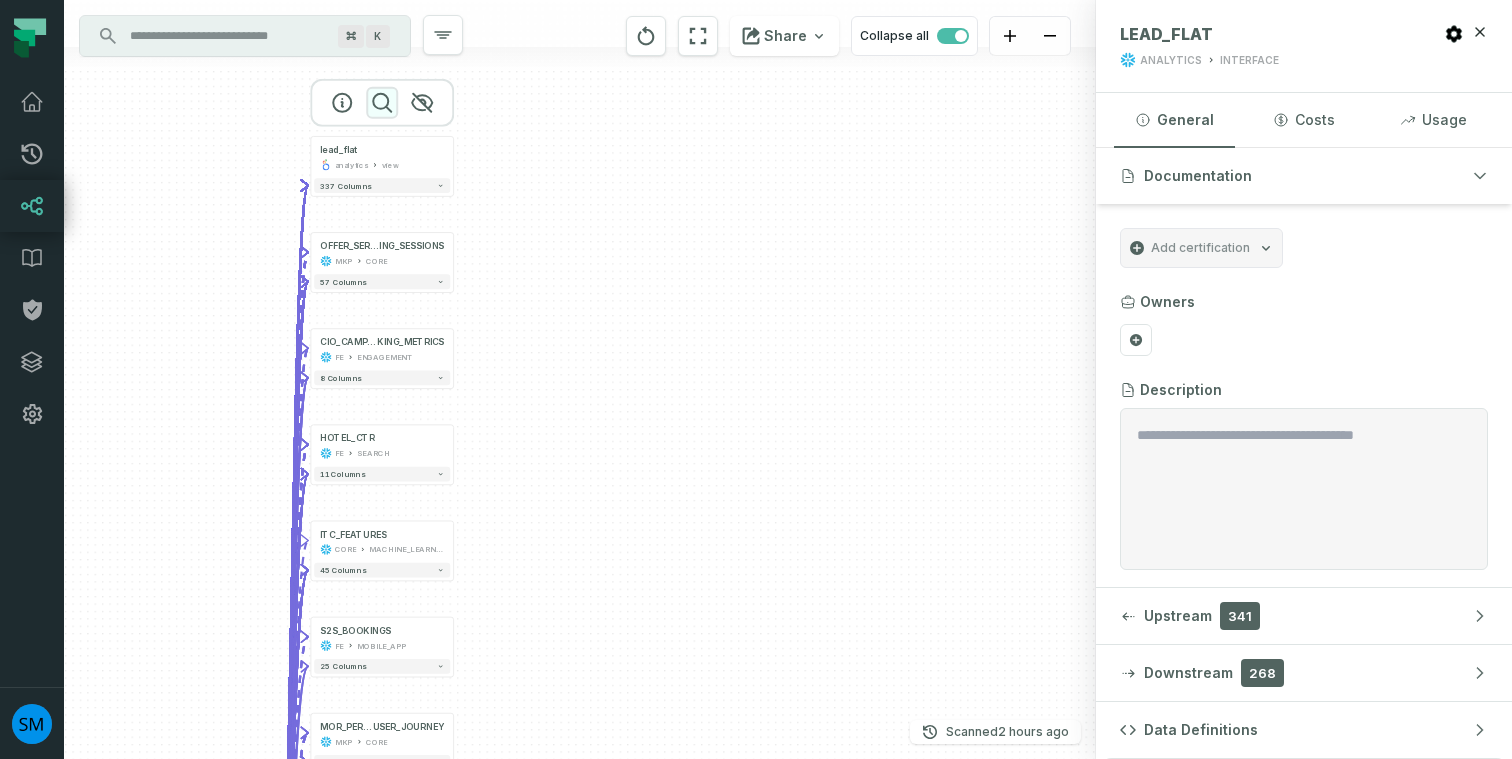 click 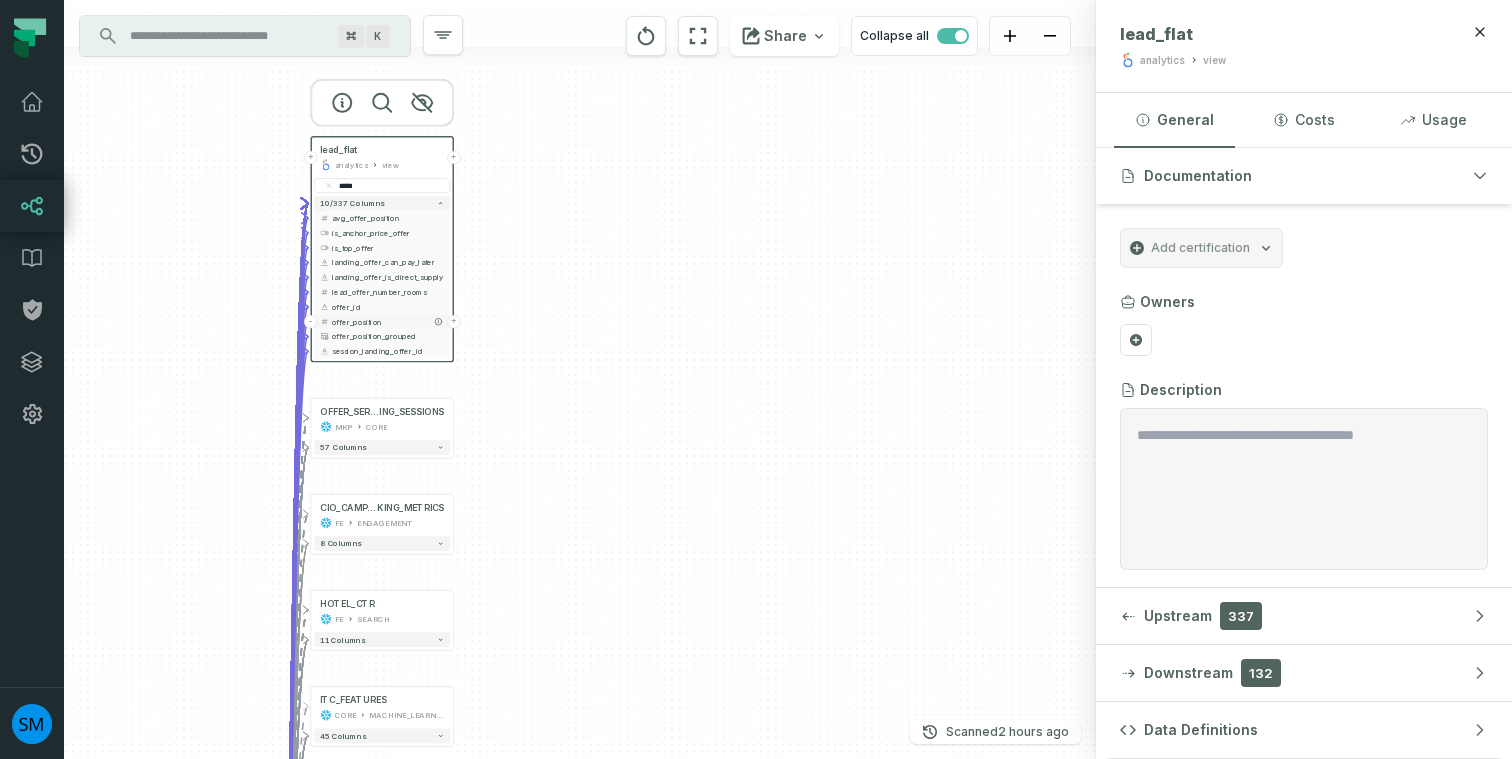 type on "*****" 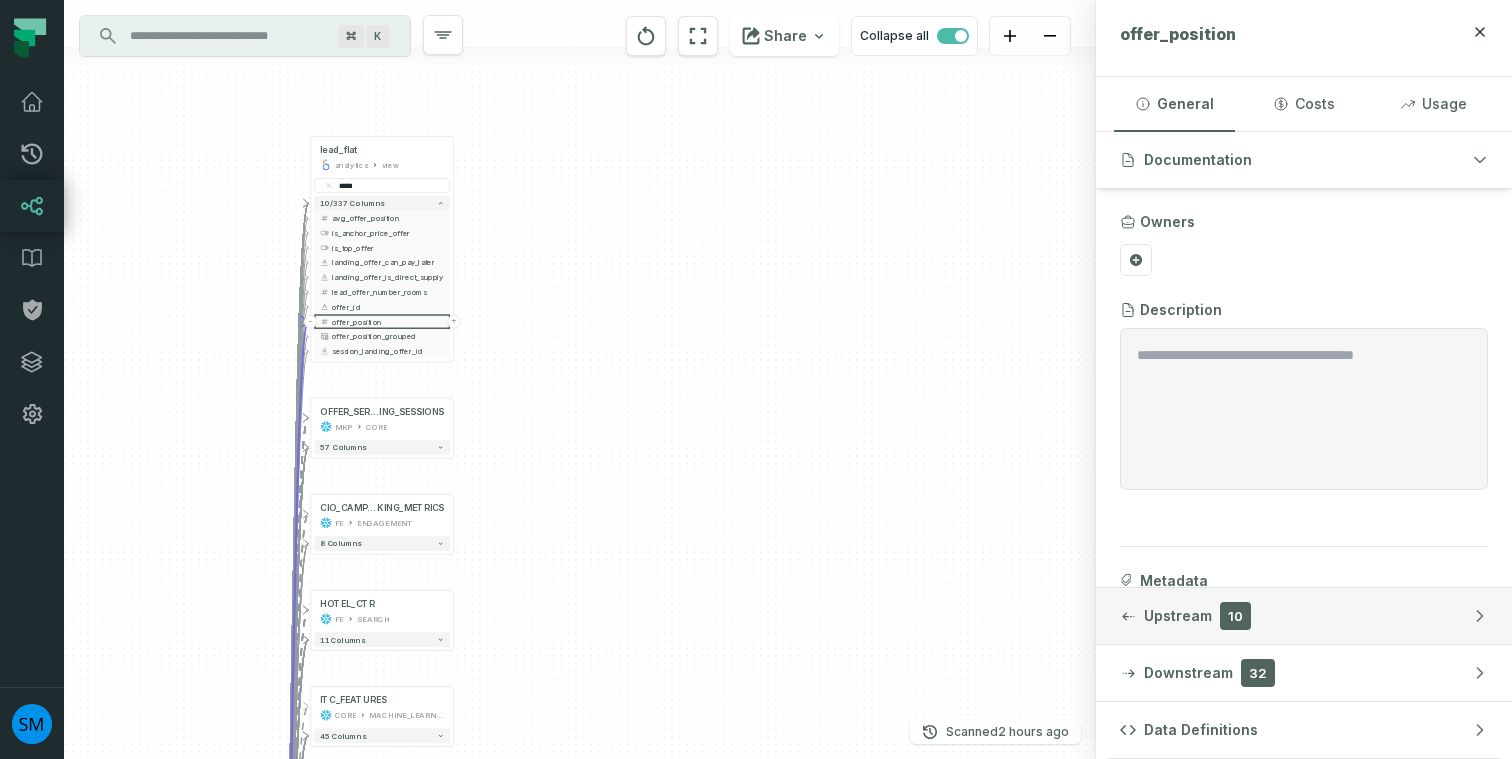 click on "Upstream" at bounding box center (1178, 616) 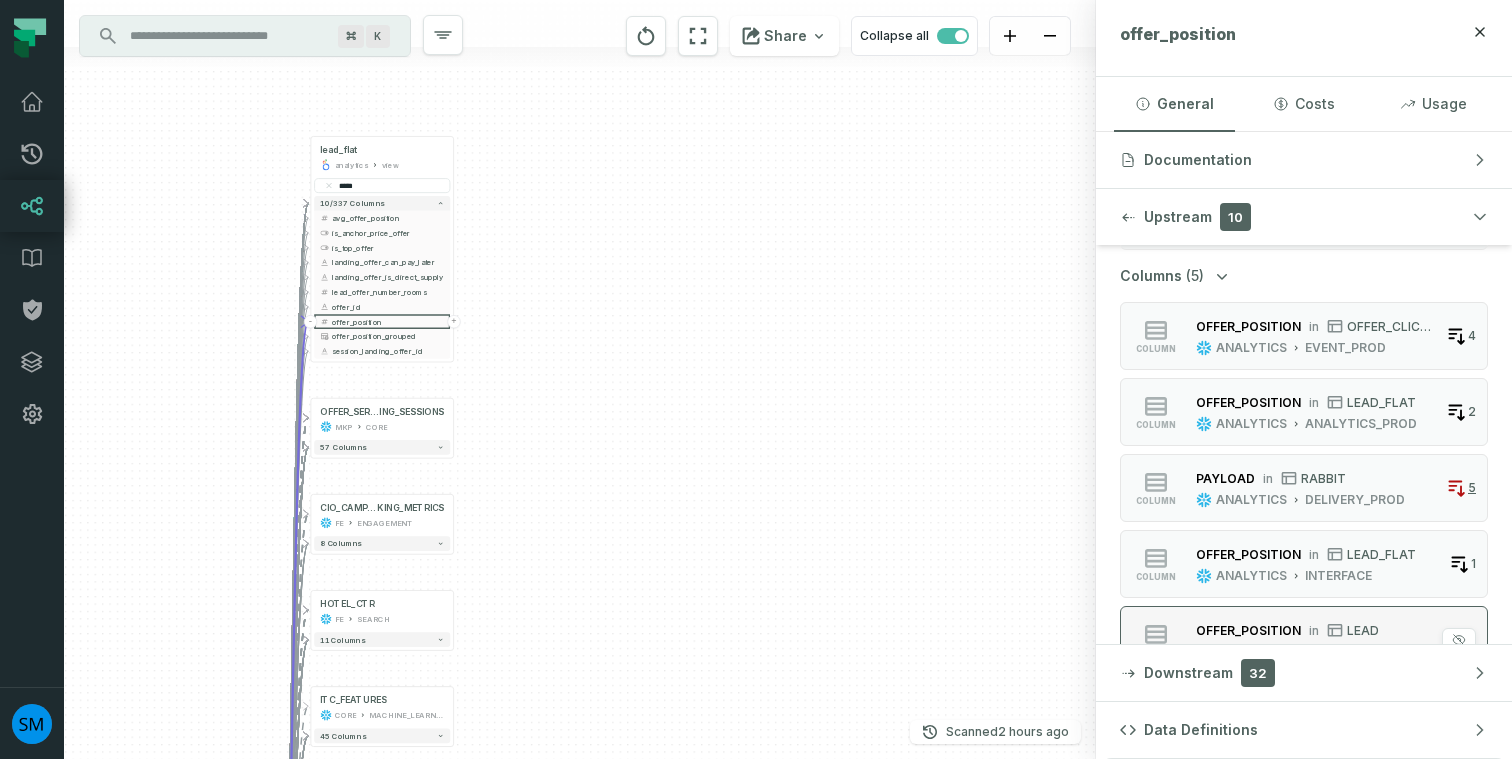 scroll, scrollTop: 502, scrollLeft: 0, axis: vertical 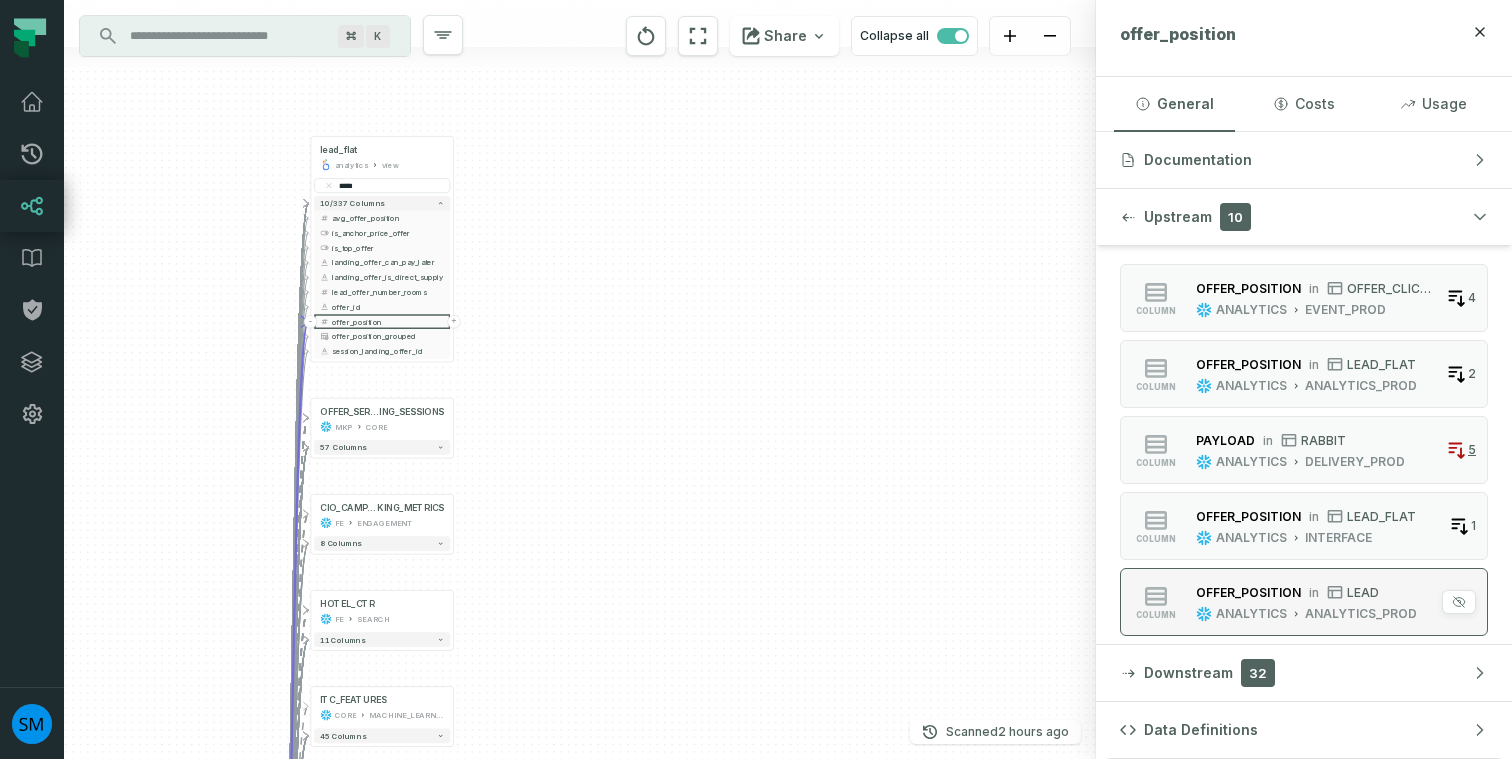click on "ANALYTICS" at bounding box center (1251, 614) 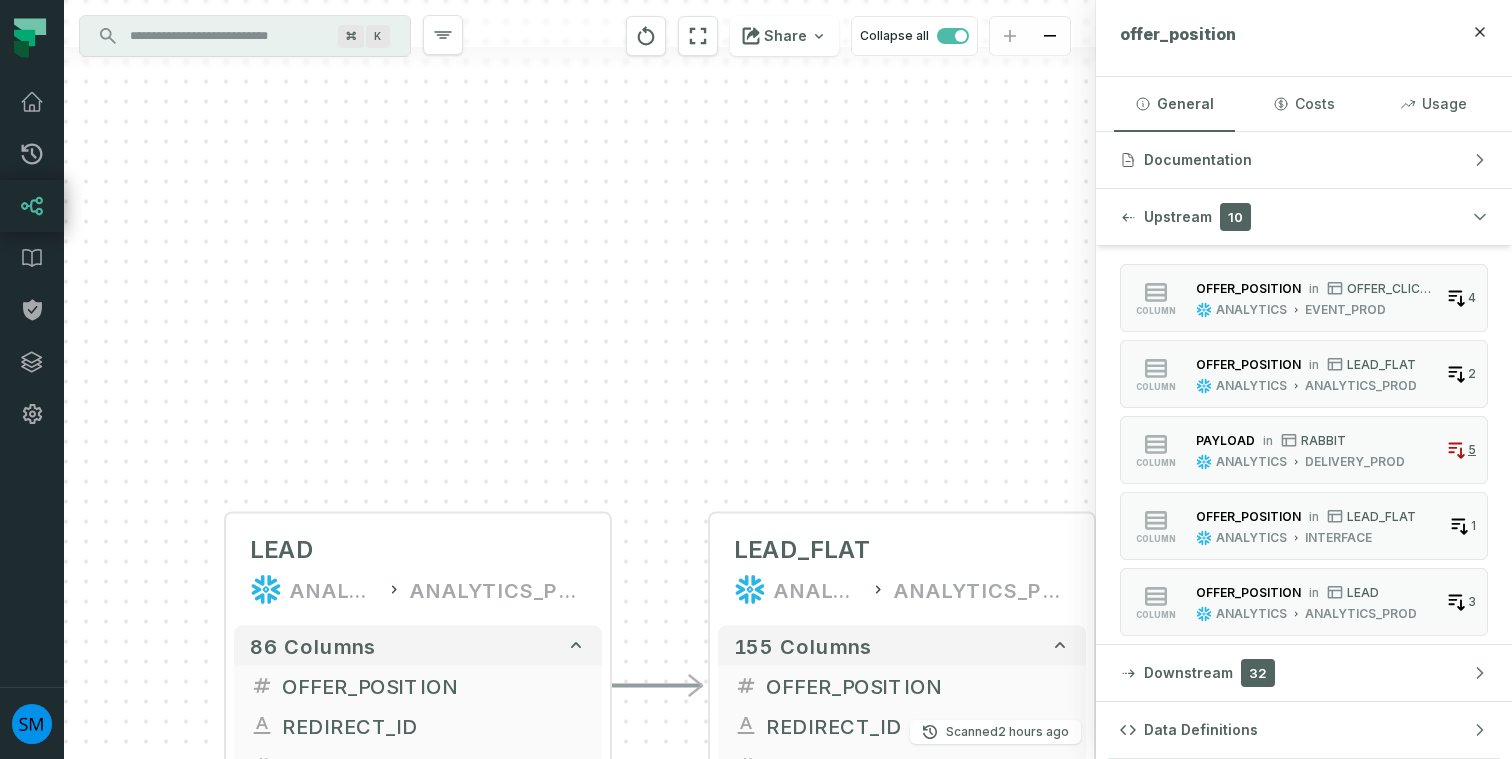 drag, startPoint x: 894, startPoint y: 568, endPoint x: 713, endPoint y: 389, distance: 254.56236 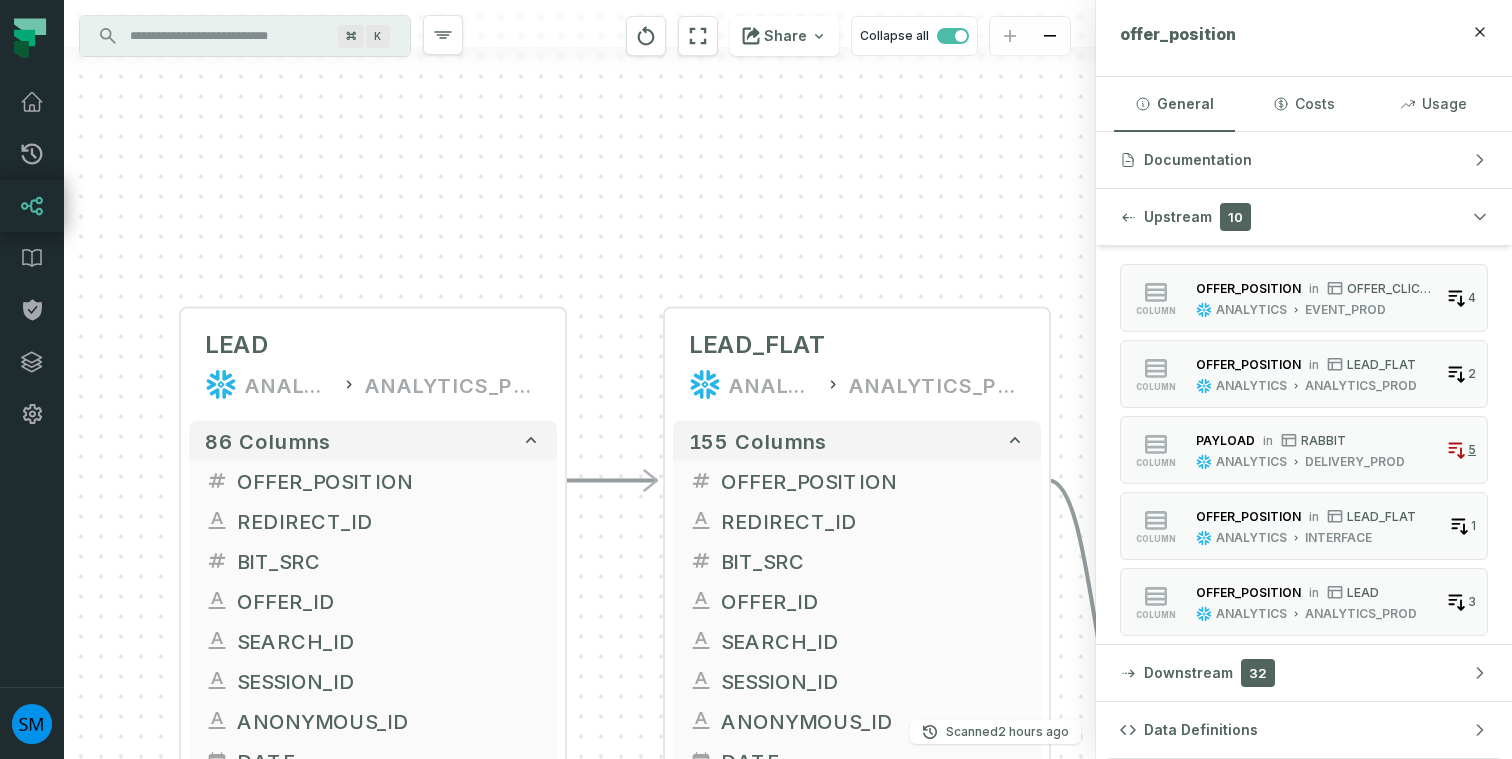 drag, startPoint x: 713, startPoint y: 389, endPoint x: 686, endPoint y: 232, distance: 159.30473 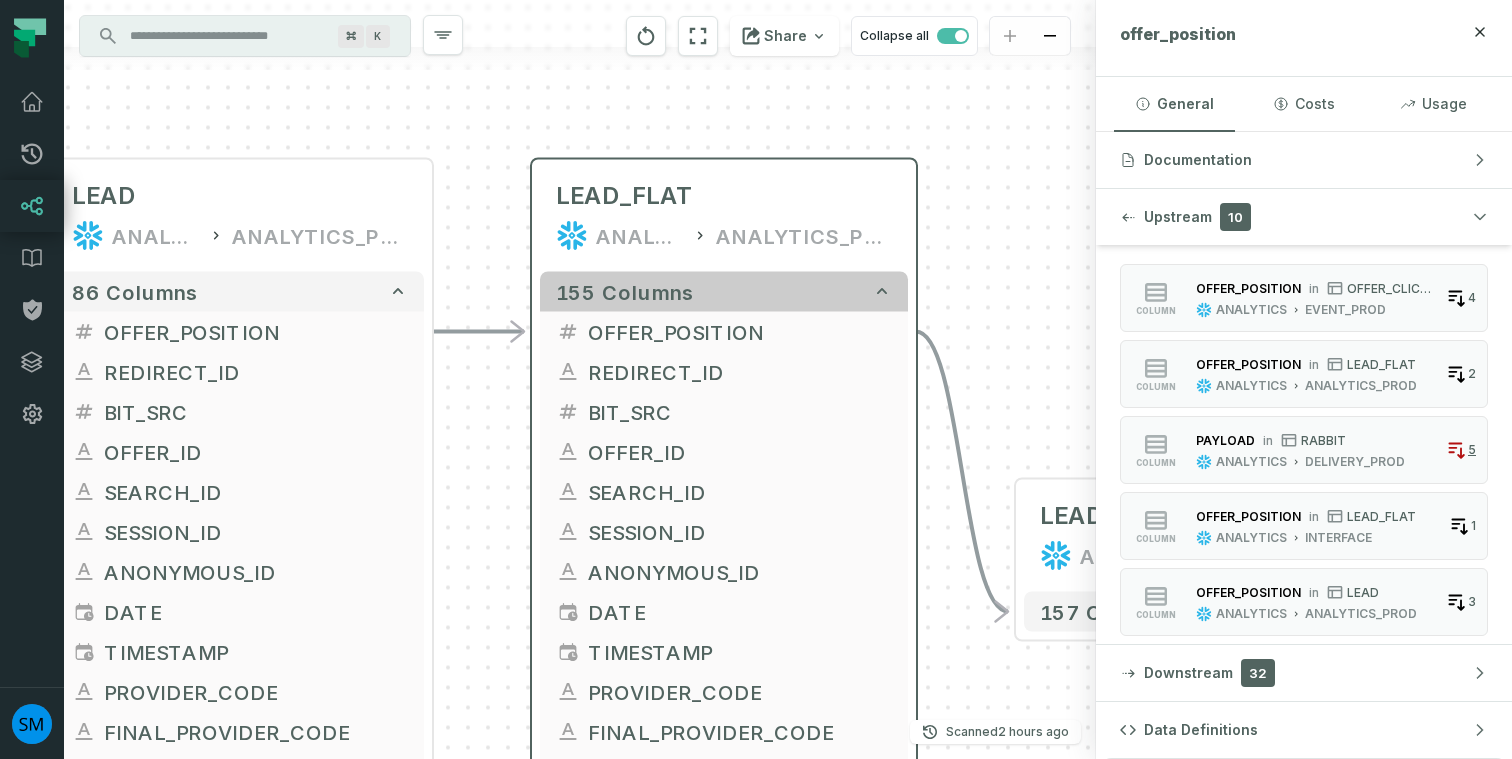 drag, startPoint x: 810, startPoint y: 424, endPoint x: 665, endPoint y: 273, distance: 209.3466 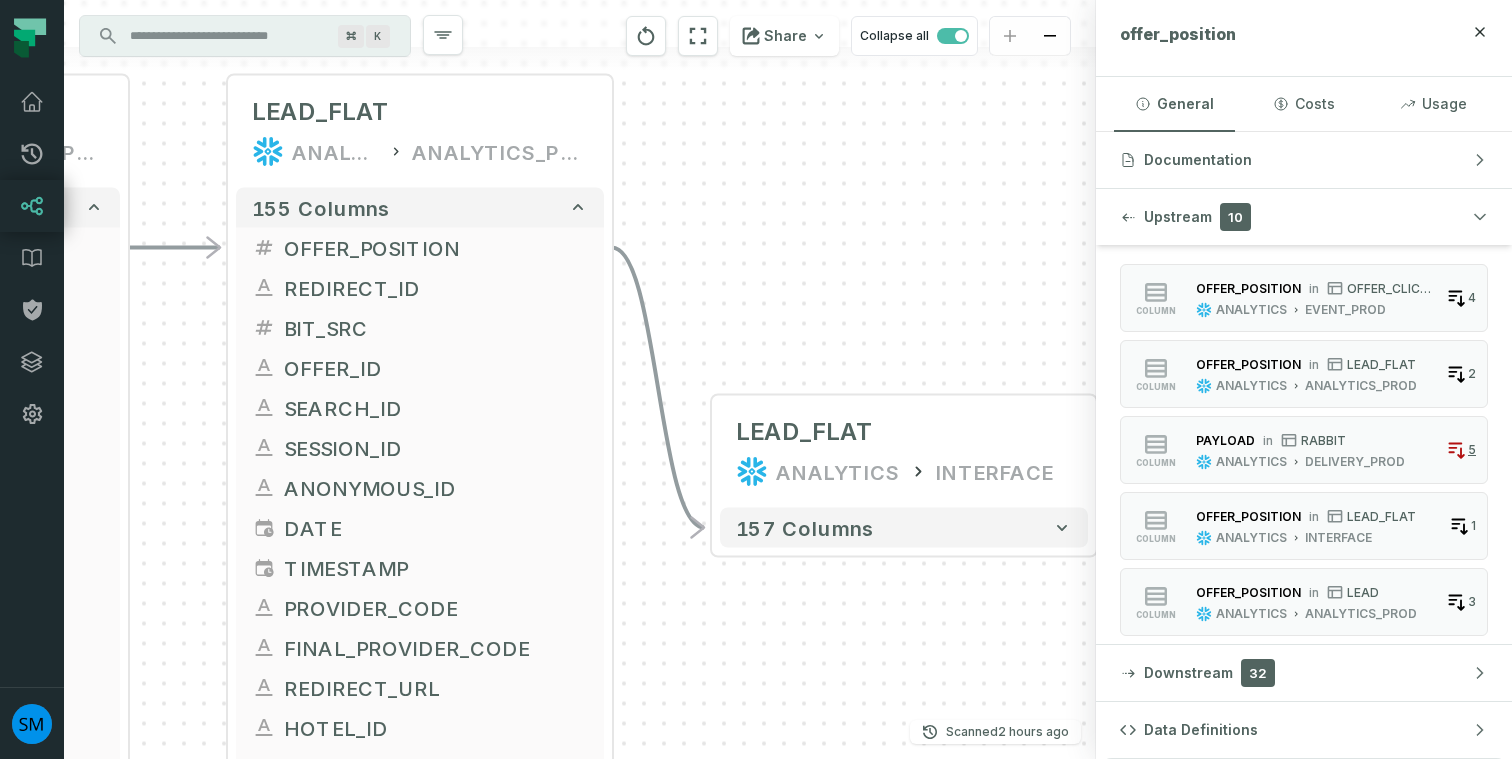 drag, startPoint x: 963, startPoint y: 309, endPoint x: 669, endPoint y: 227, distance: 305.22122 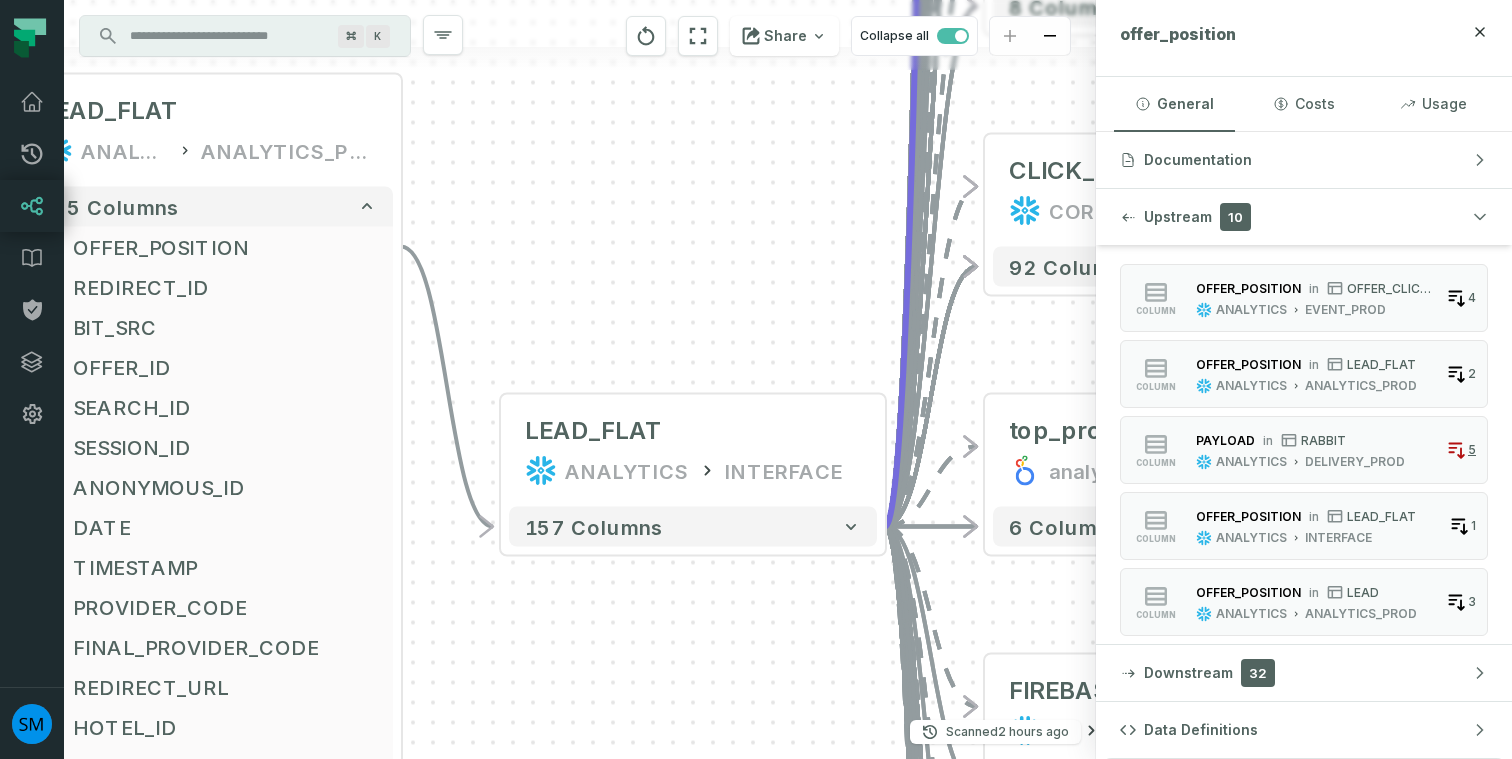 drag, startPoint x: 868, startPoint y: 328, endPoint x: 658, endPoint y: 323, distance: 210.05951 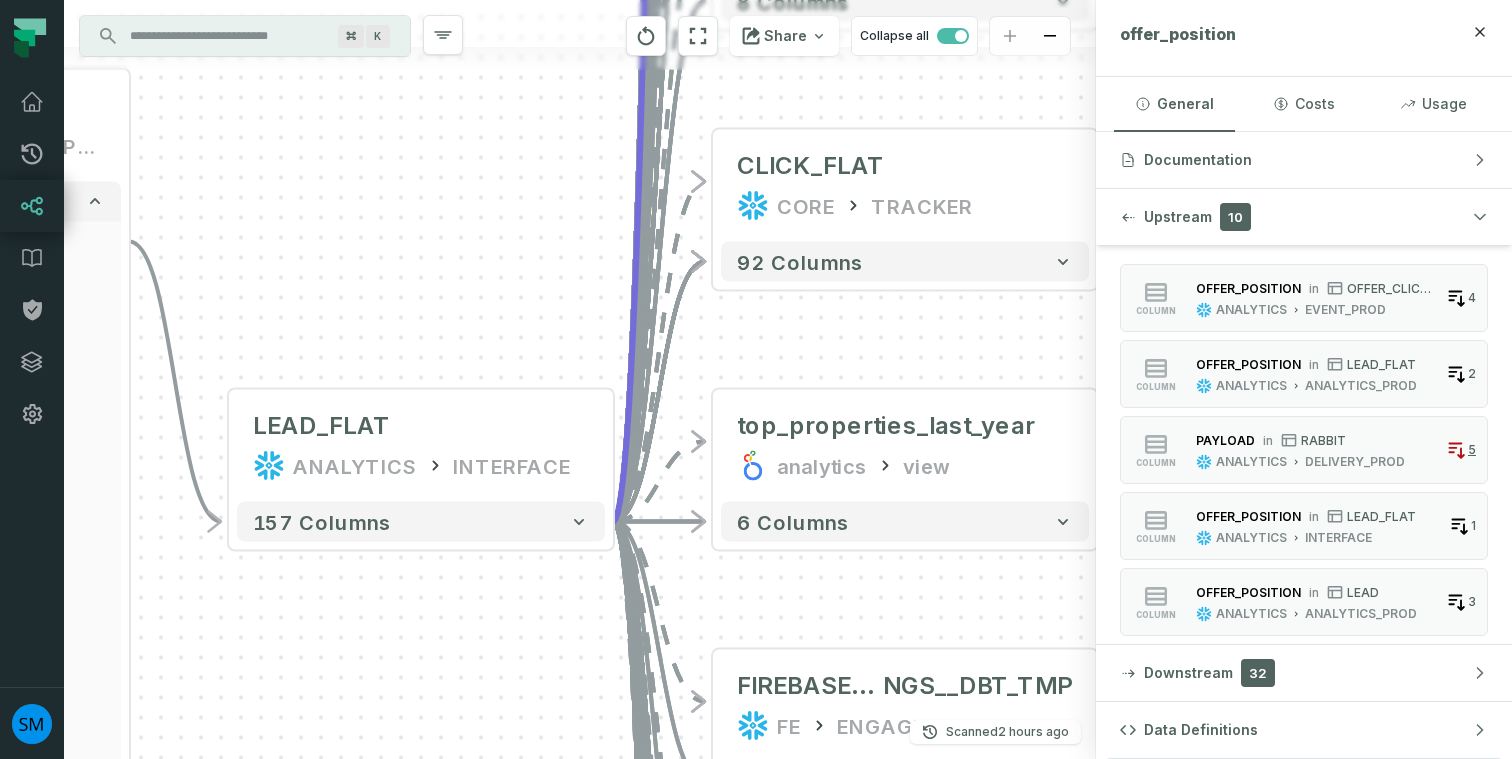 drag, startPoint x: 658, startPoint y: 323, endPoint x: 384, endPoint y: 322, distance: 274.00183 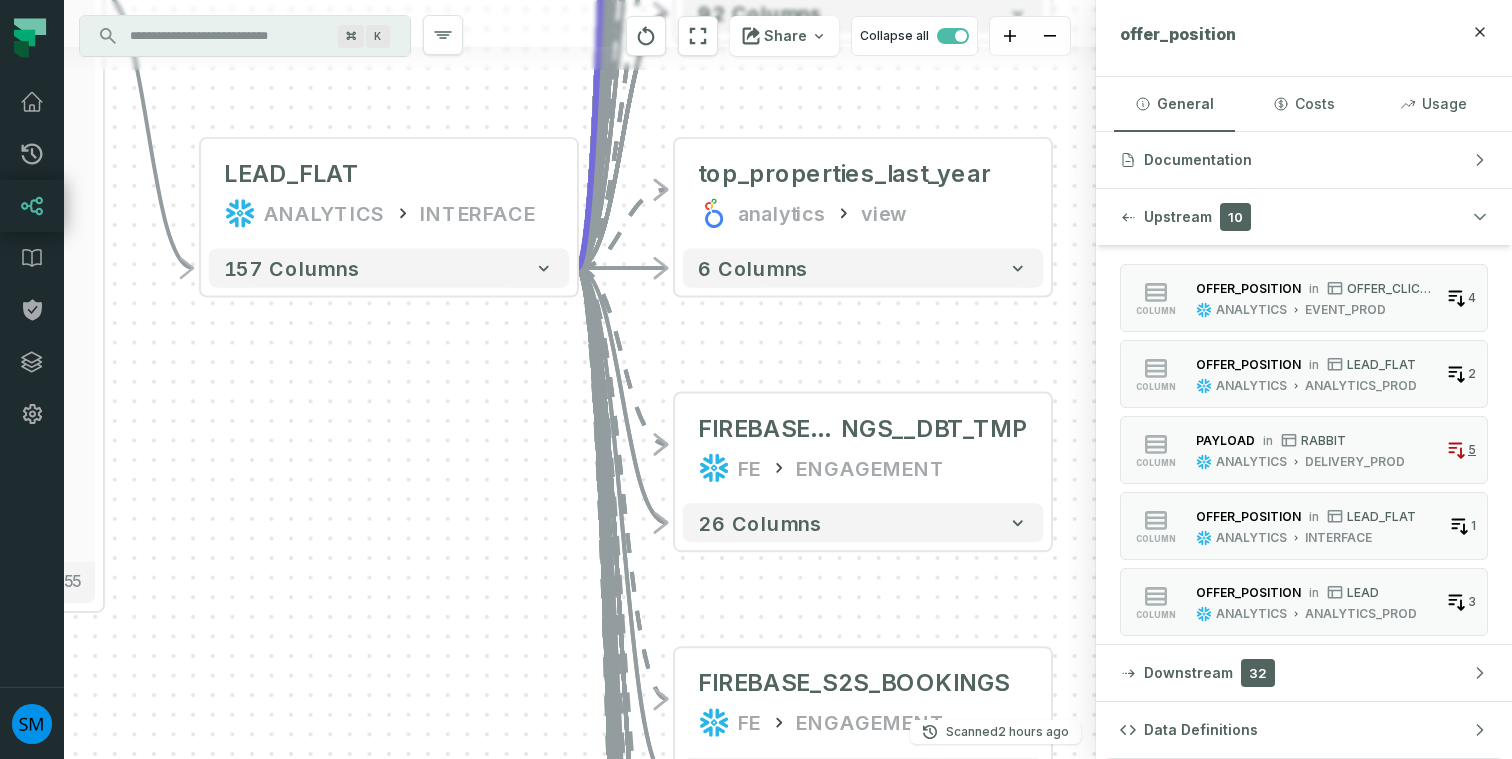drag, startPoint x: 872, startPoint y: 492, endPoint x: 842, endPoint y: 326, distance: 168.68906 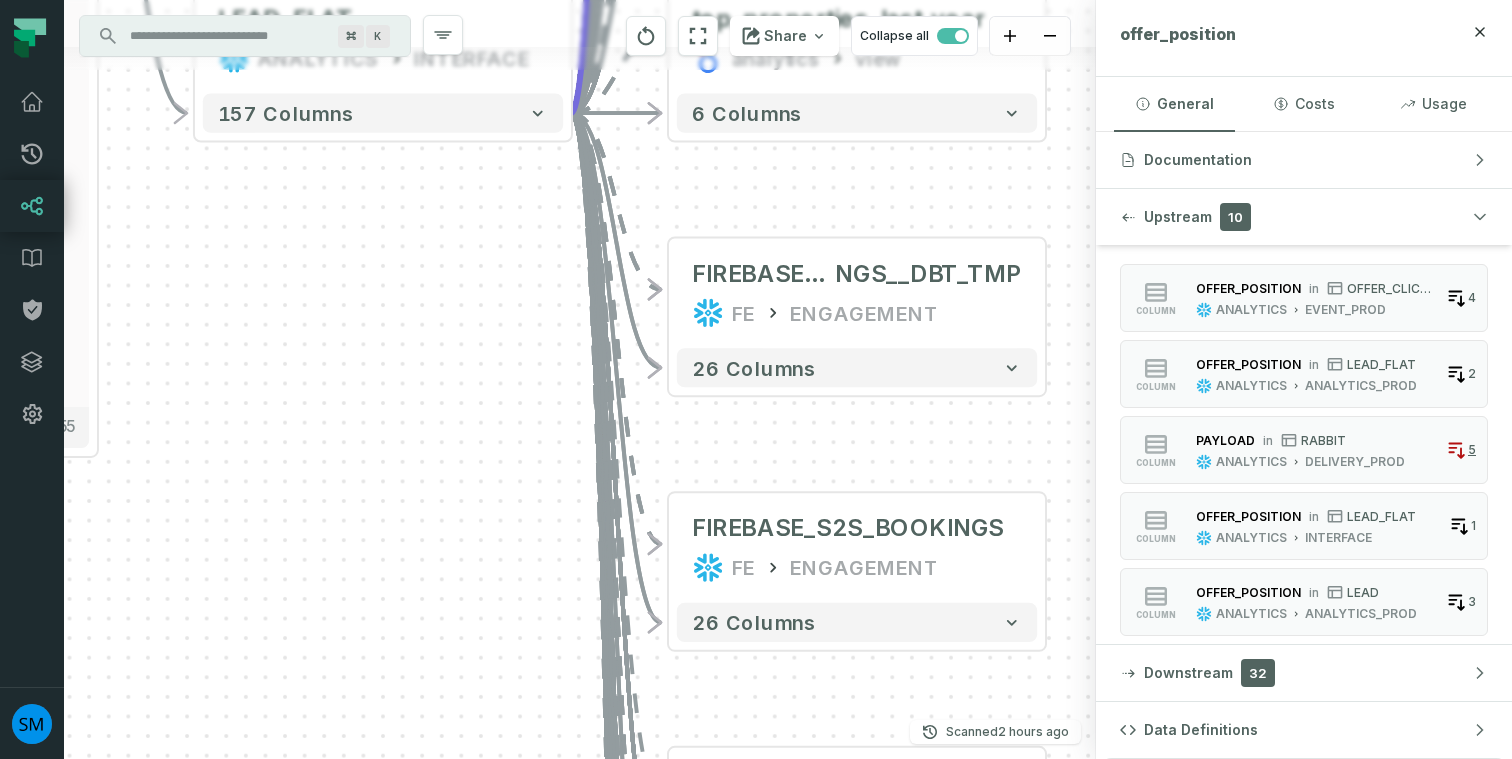 drag, startPoint x: 840, startPoint y: 554, endPoint x: 827, endPoint y: 328, distance: 226.37358 